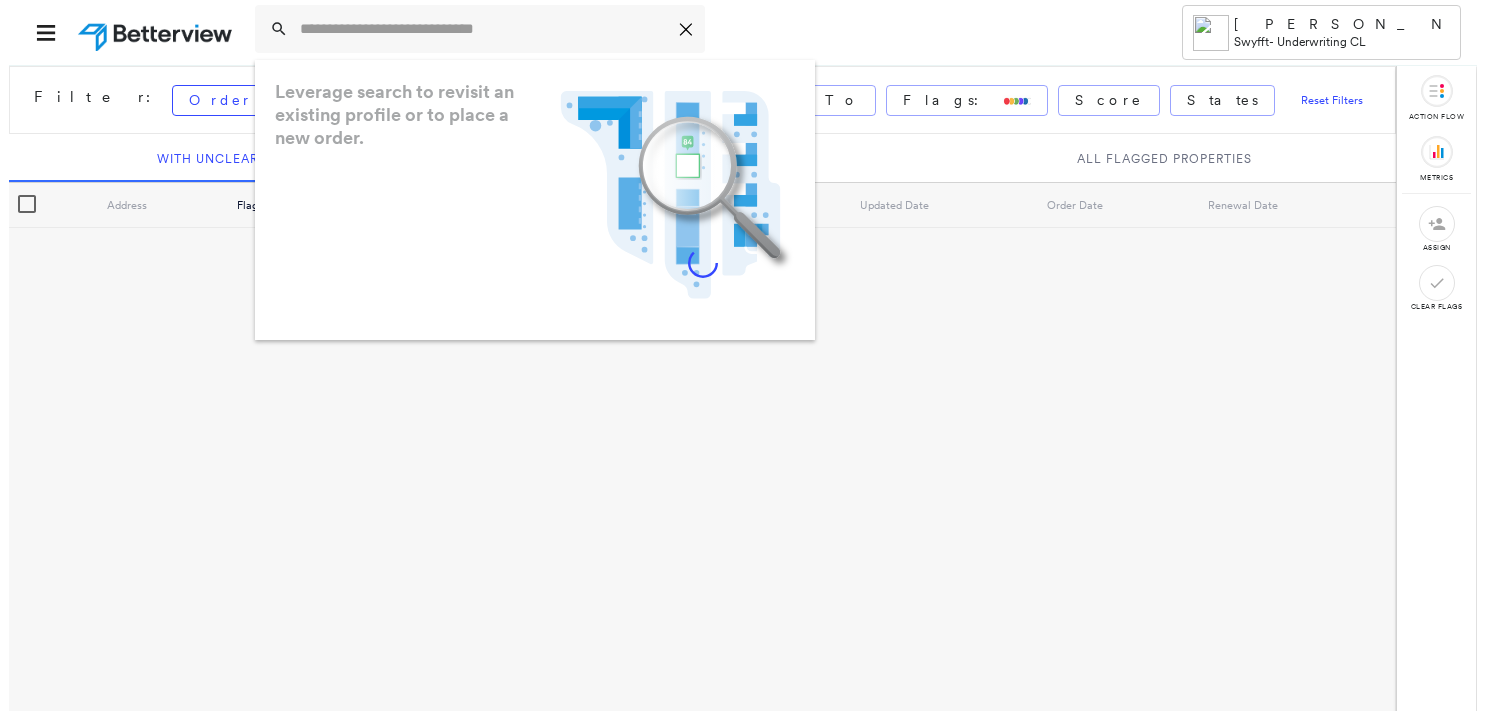 scroll, scrollTop: 0, scrollLeft: 0, axis: both 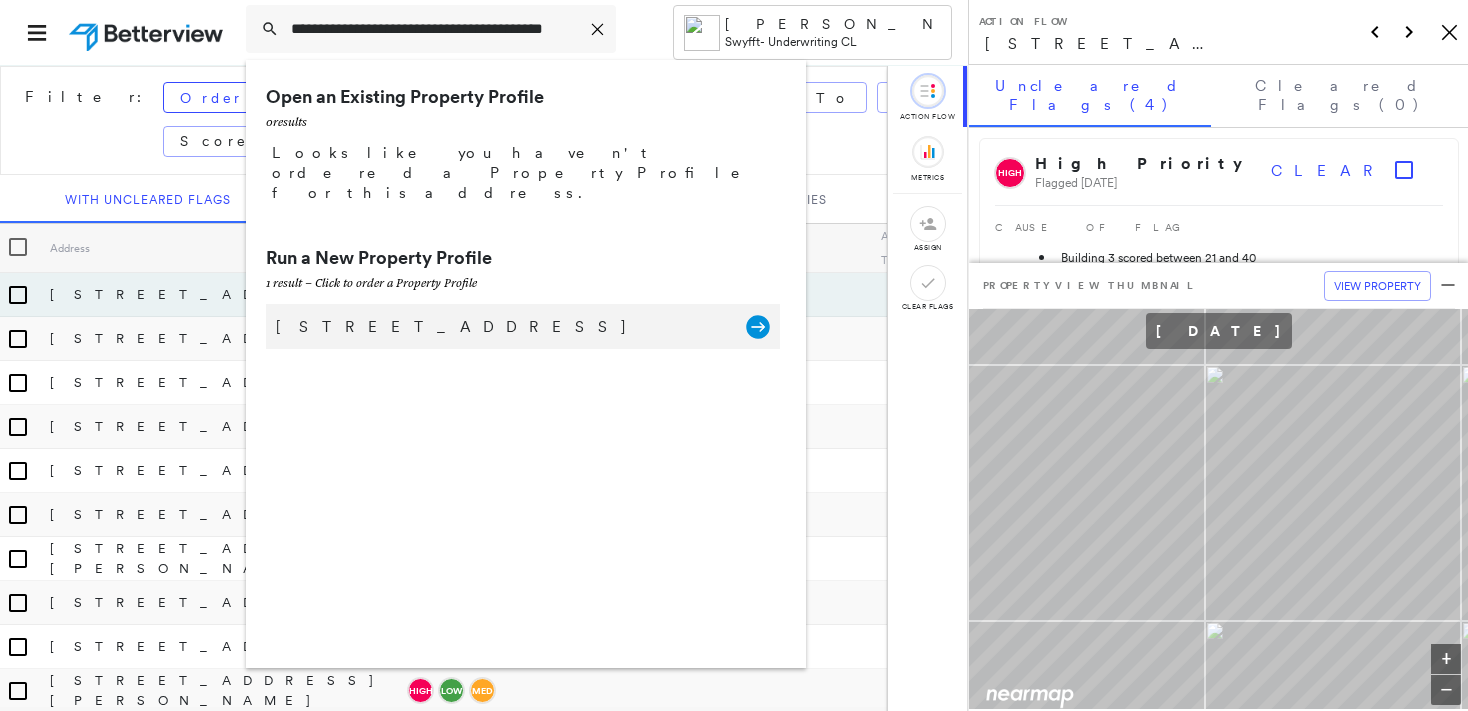 type on "**********" 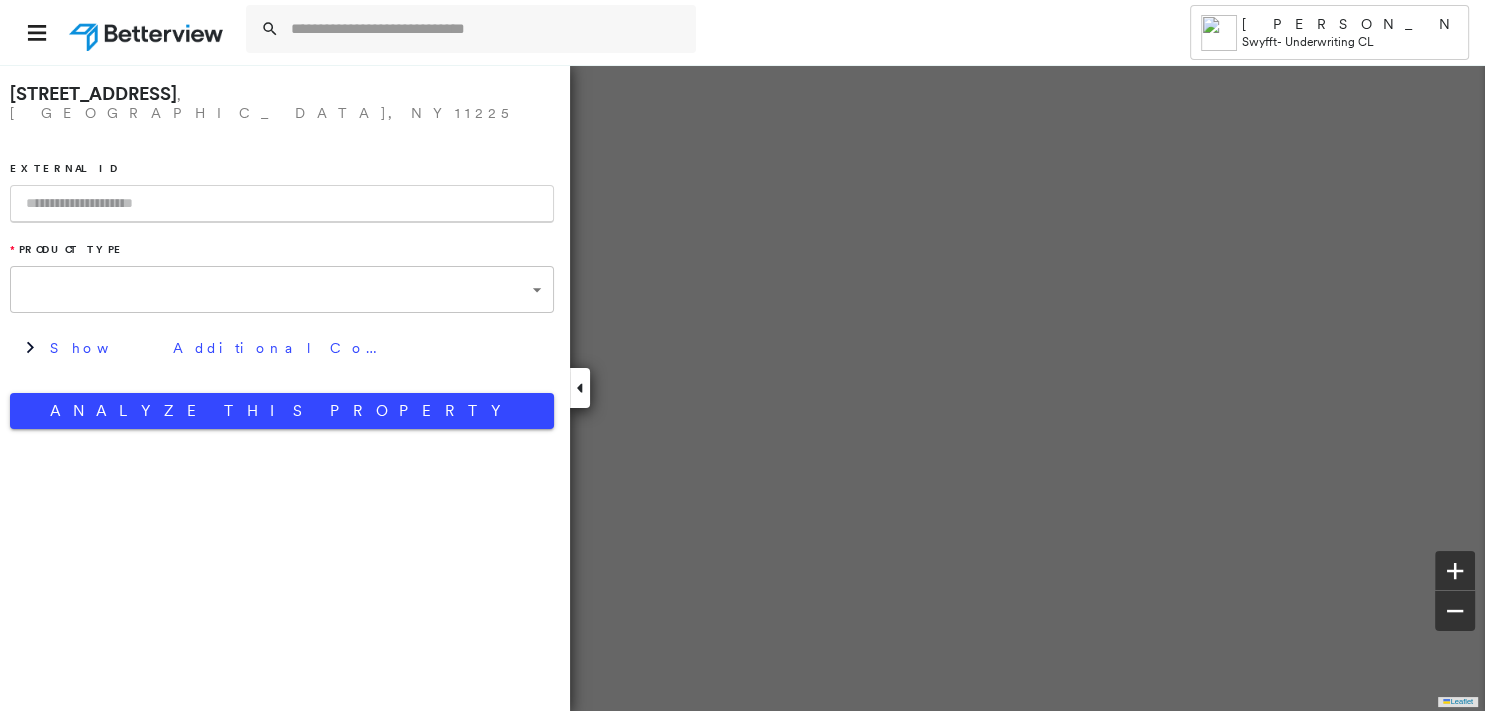 type on "**********" 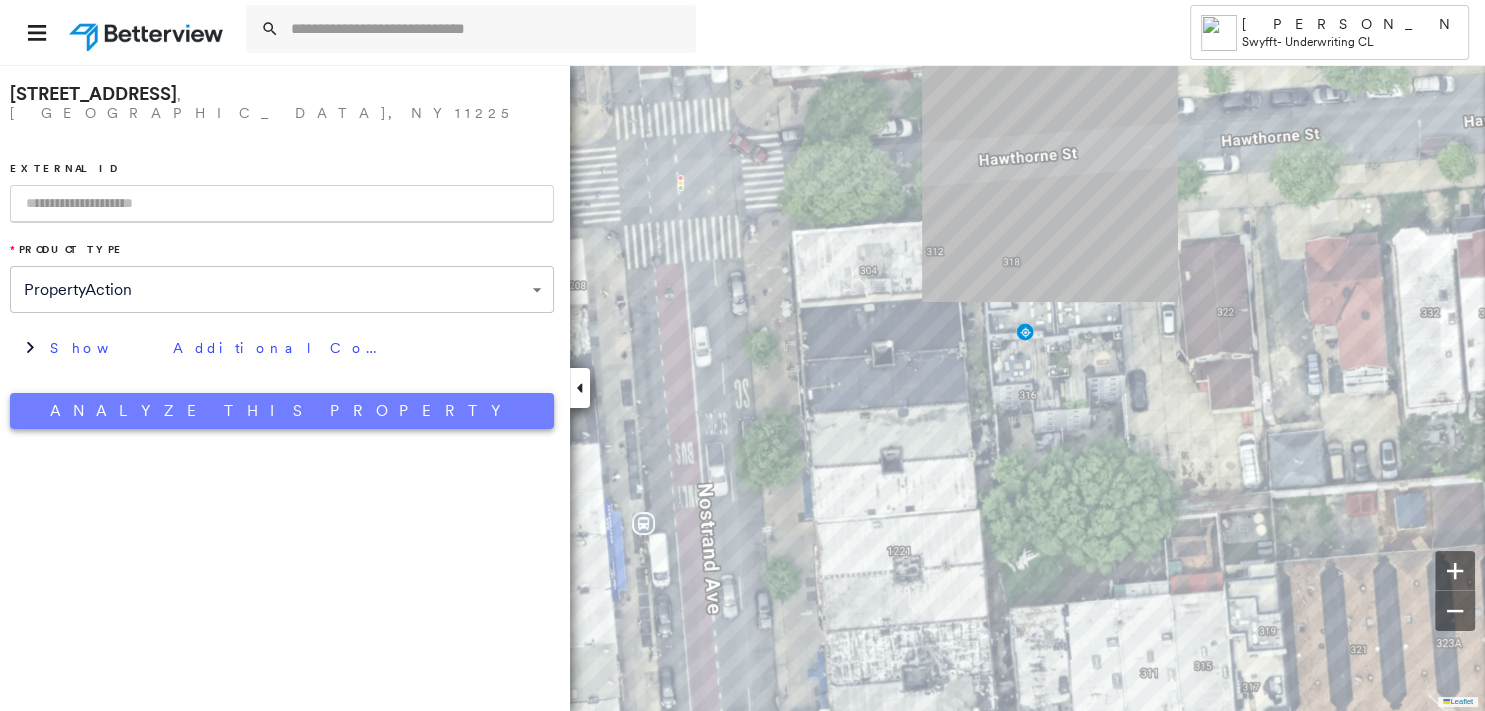 click on "Analyze This Property" at bounding box center [282, 411] 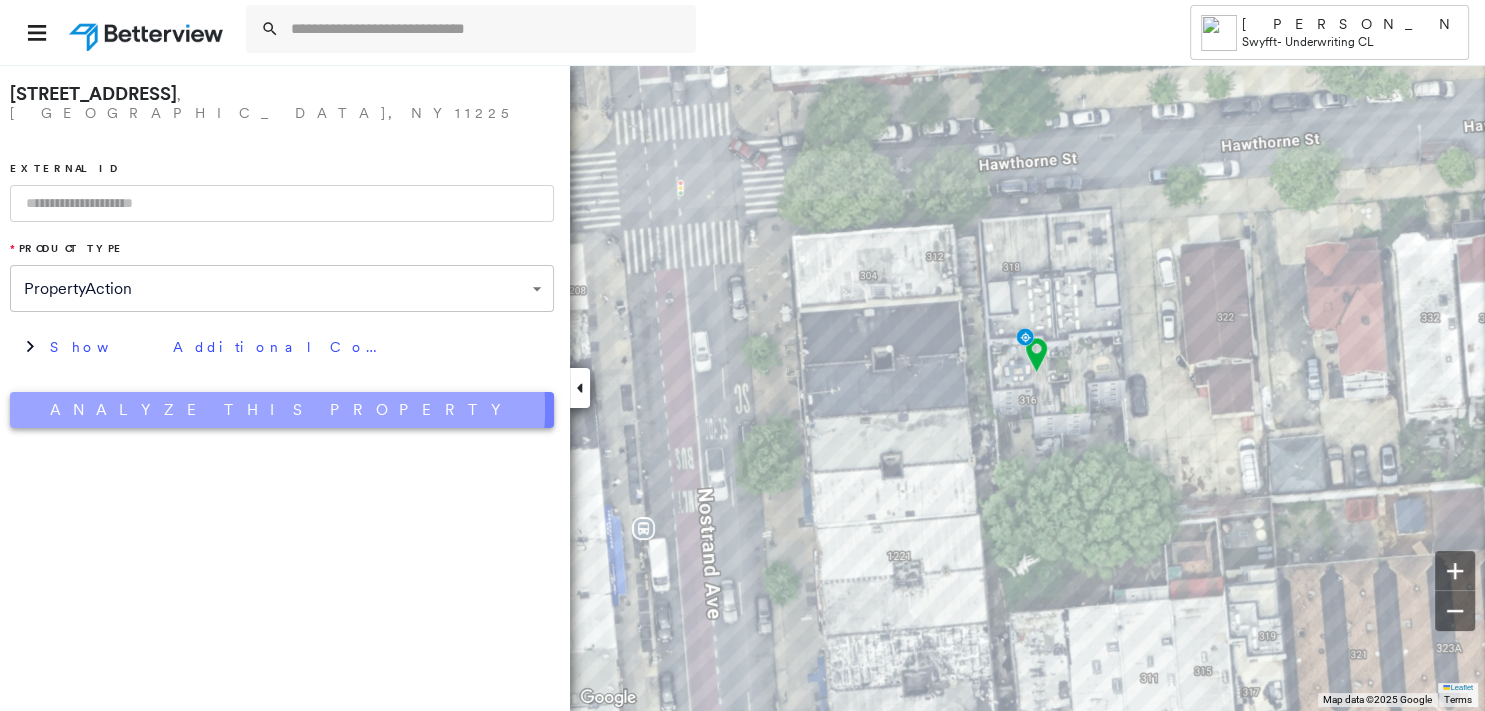 click on "Analyze This Property" at bounding box center (282, 410) 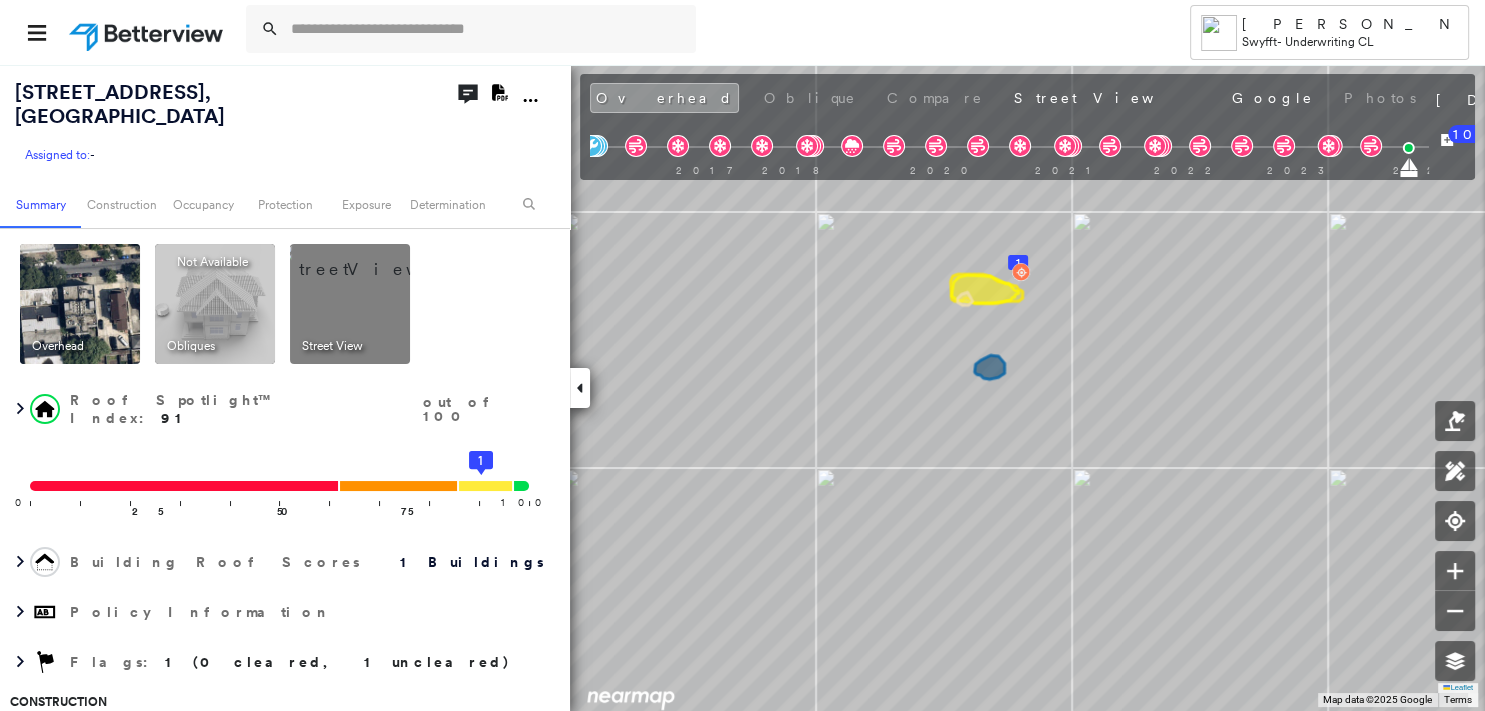 click on "Download PDF Report" 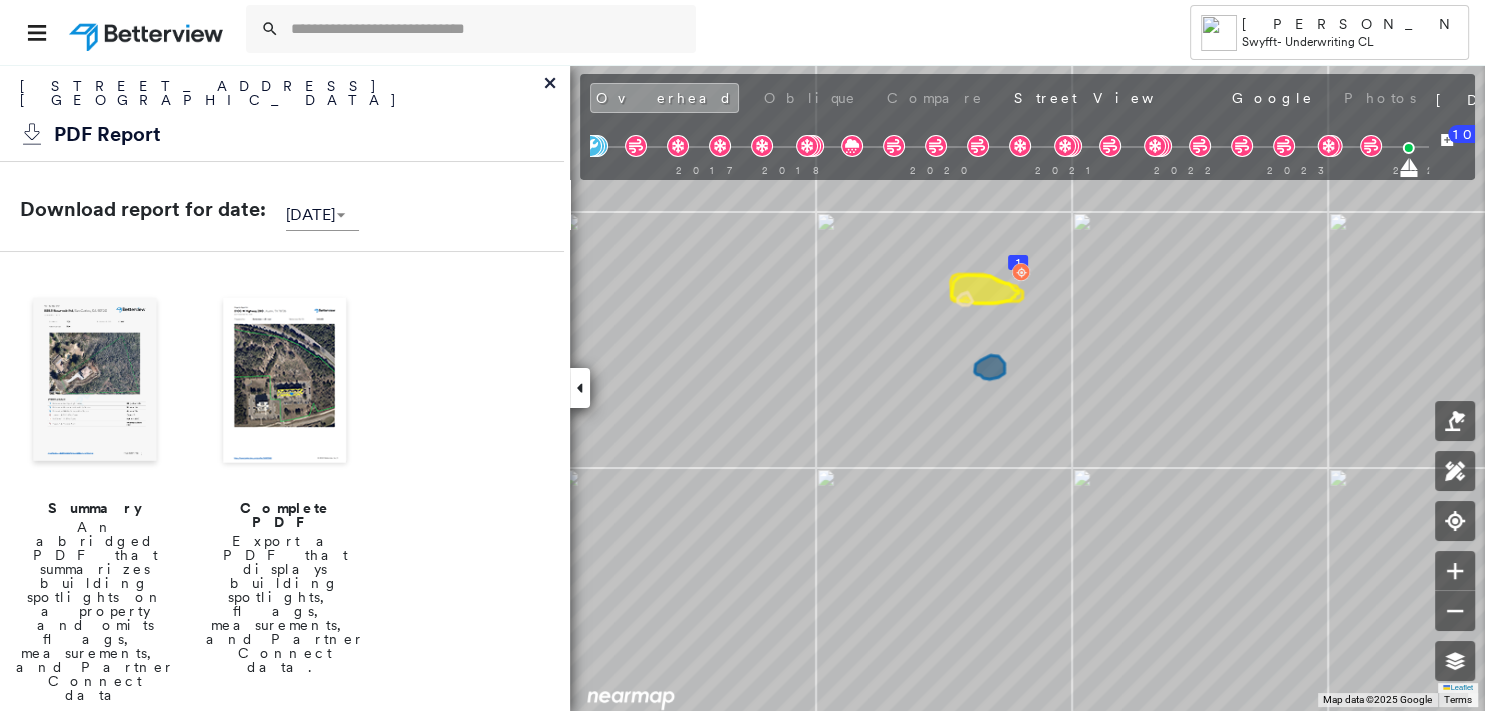 click at bounding box center [95, 382] 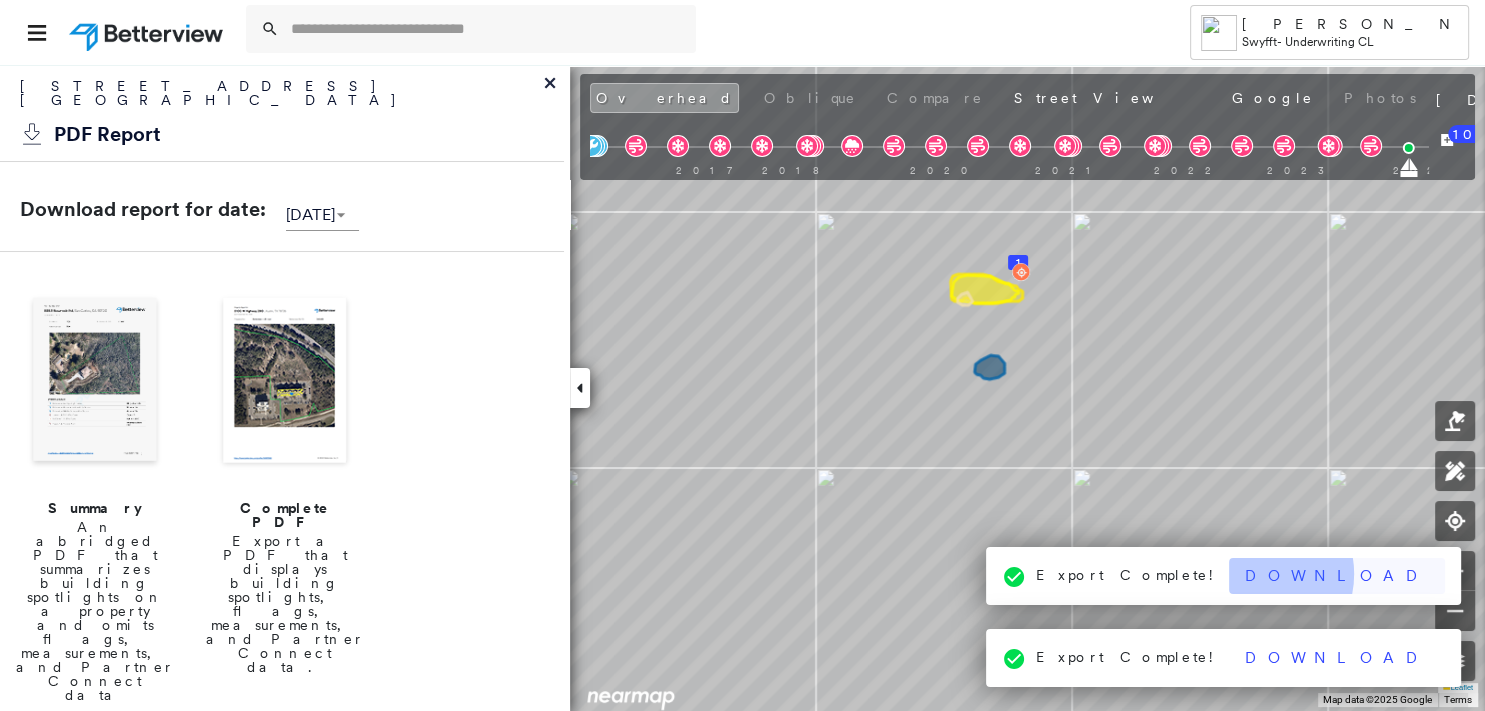 click on "Download" at bounding box center [1337, 576] 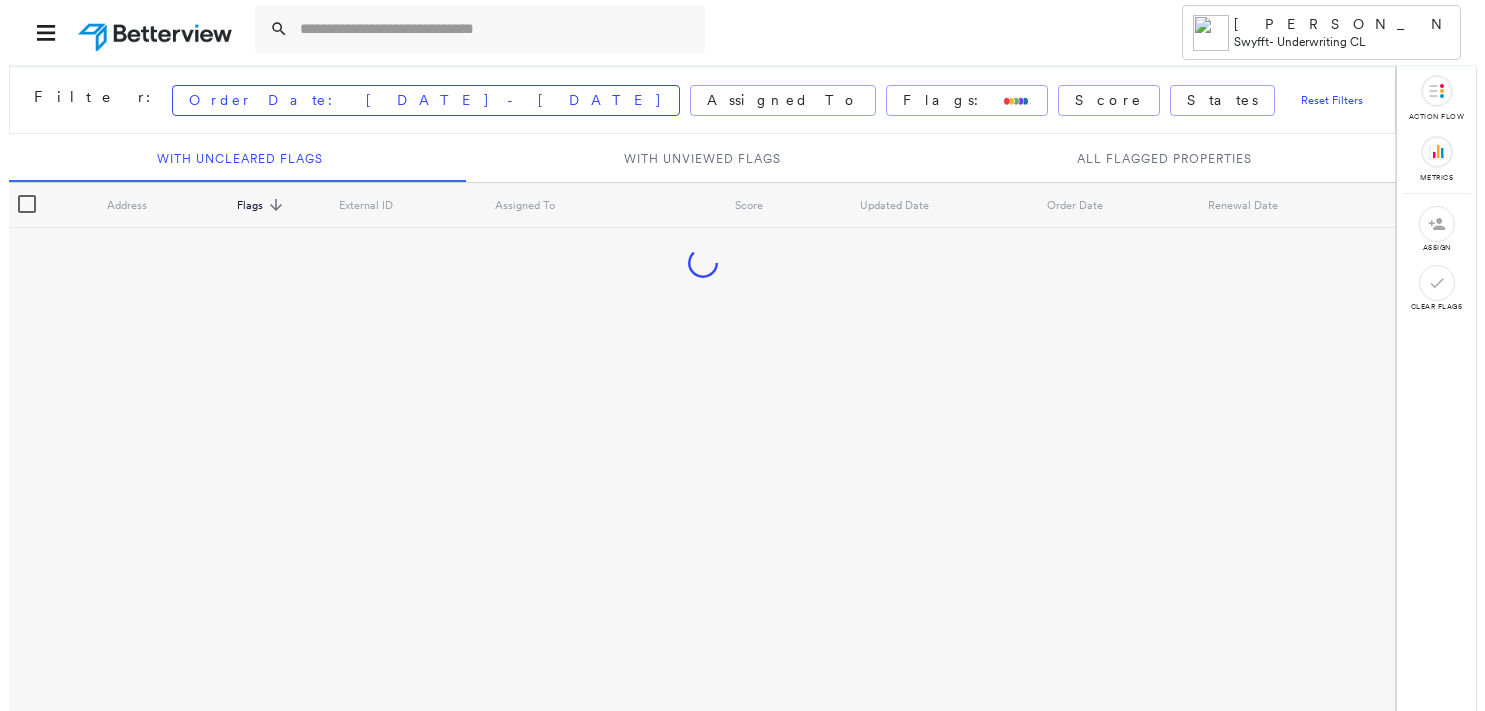 scroll, scrollTop: 0, scrollLeft: 0, axis: both 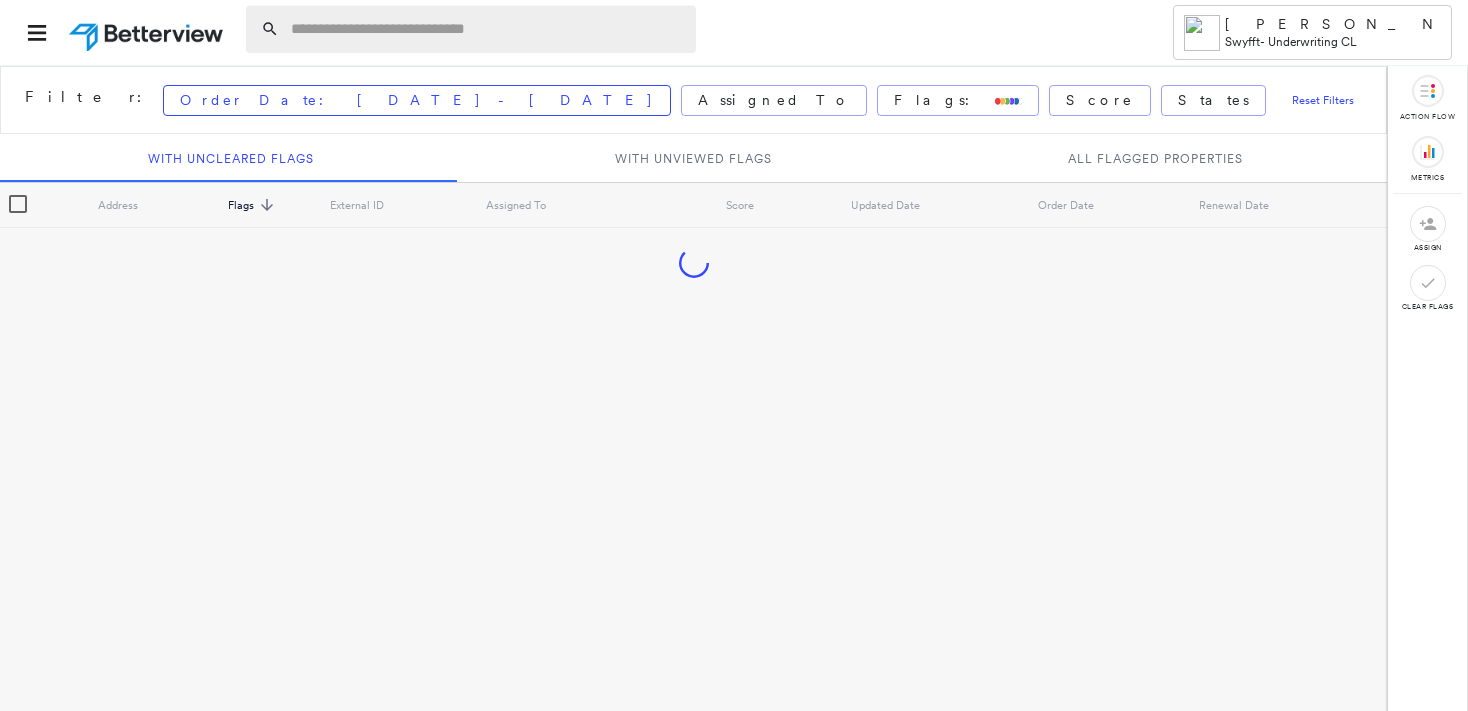 click at bounding box center [487, 29] 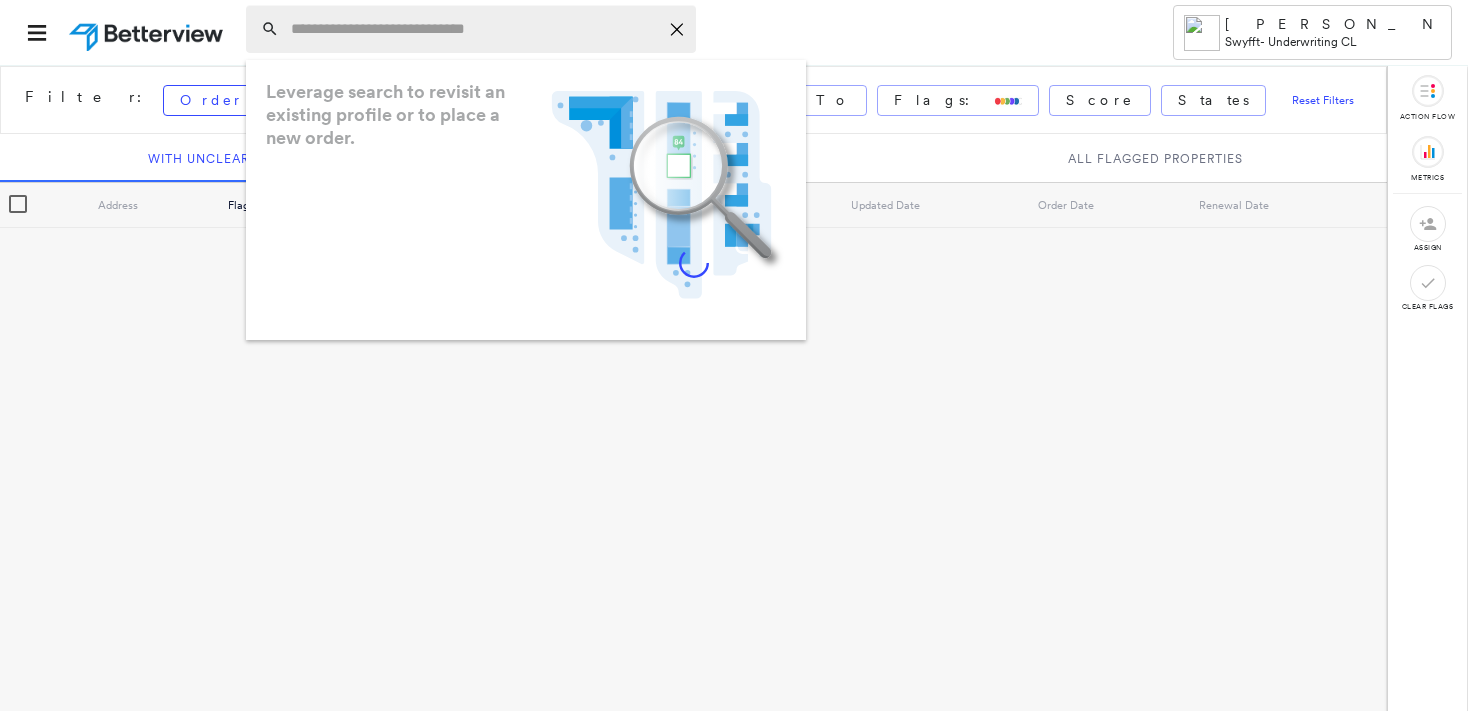 paste on "**********" 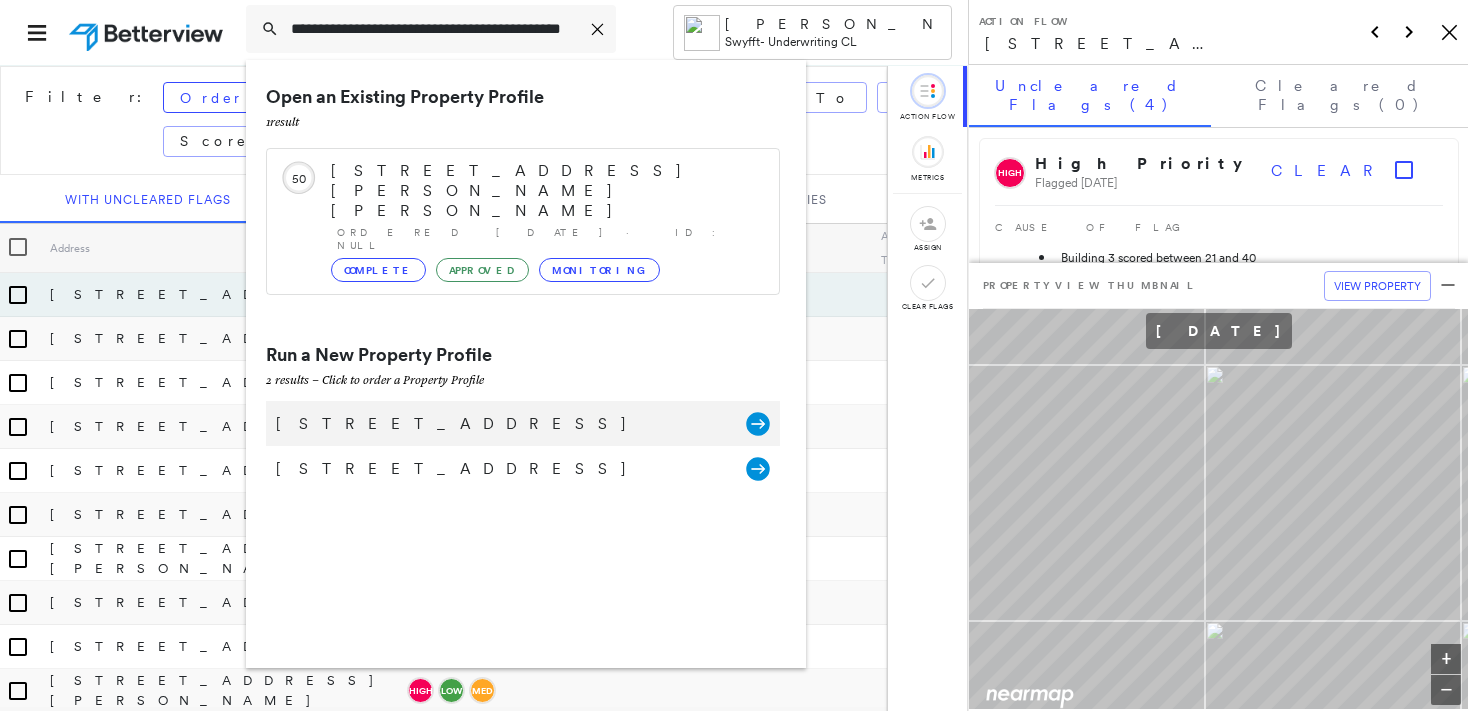 type on "**********" 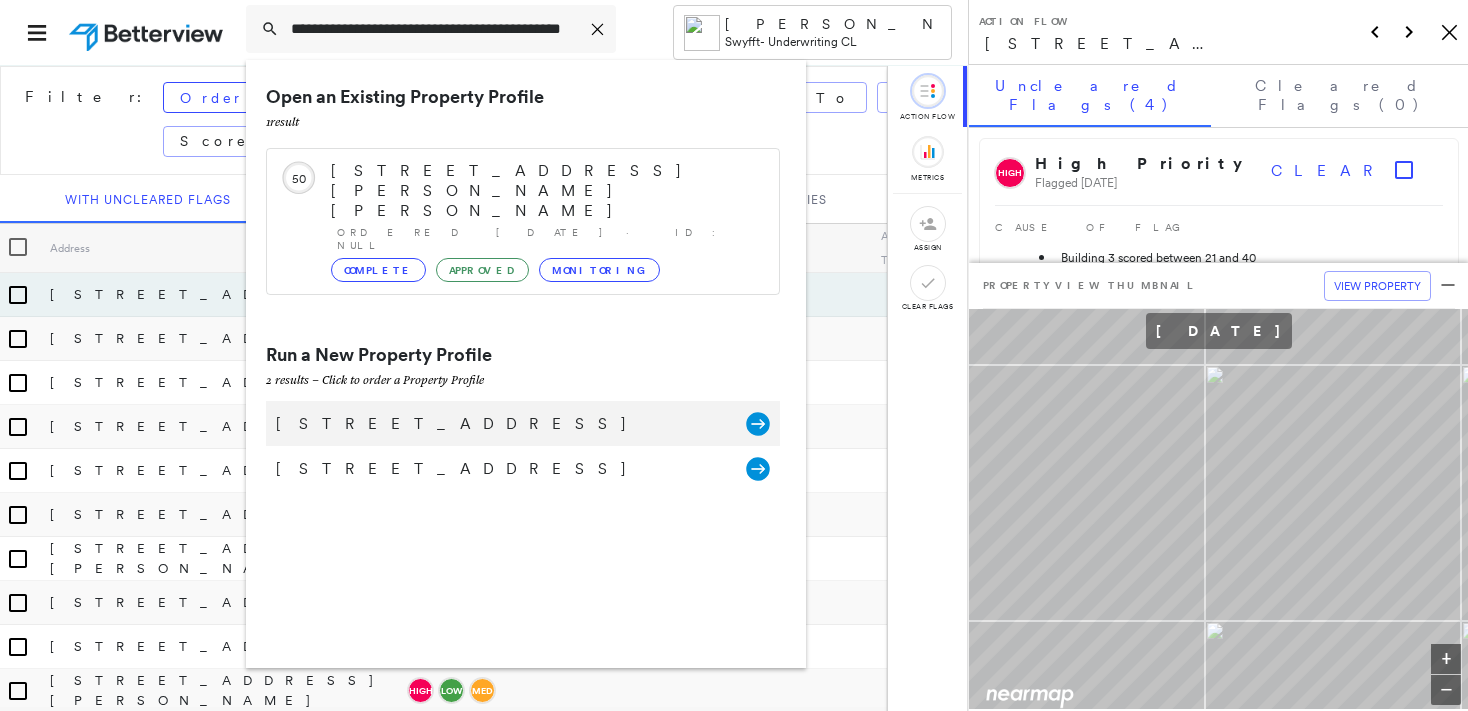 click on "[STREET_ADDRESS]" at bounding box center [501, 424] 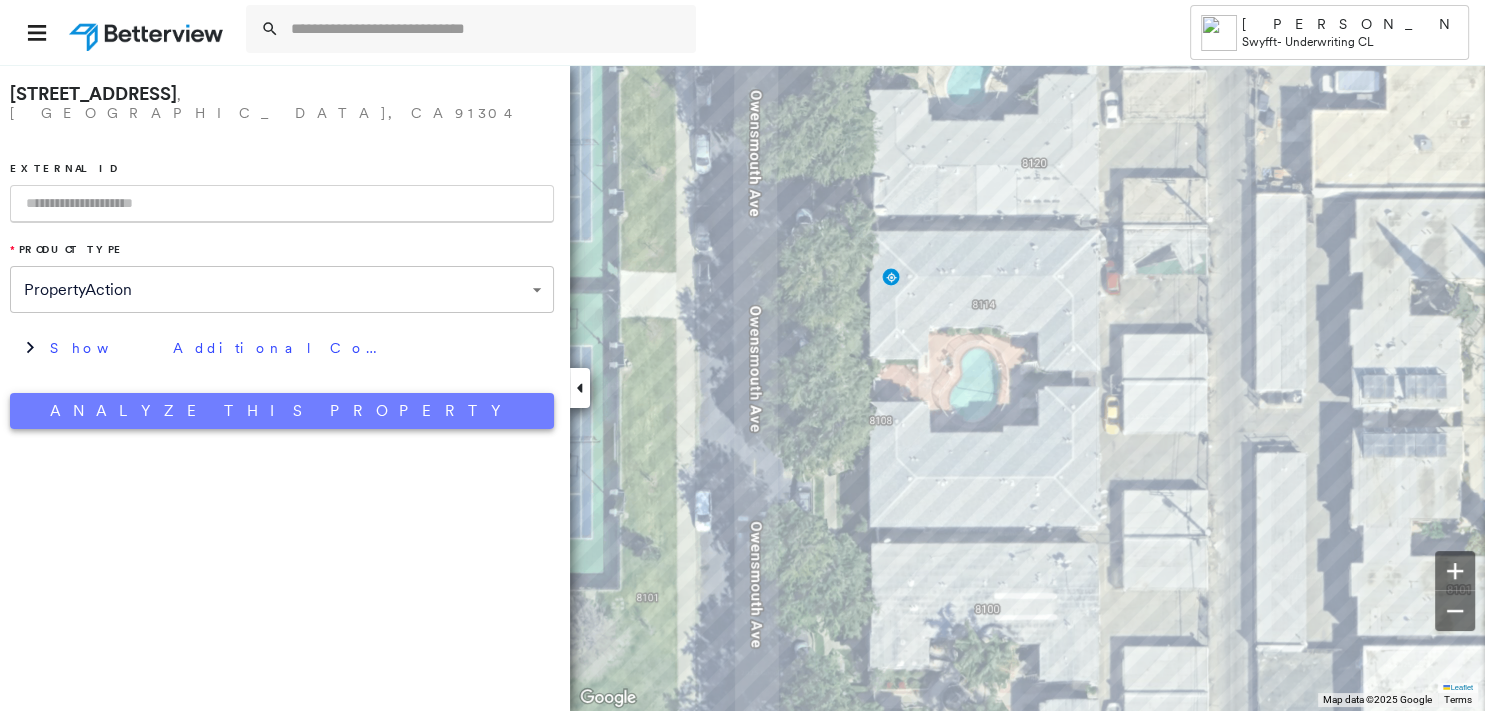 click on "Analyze This Property" at bounding box center [282, 411] 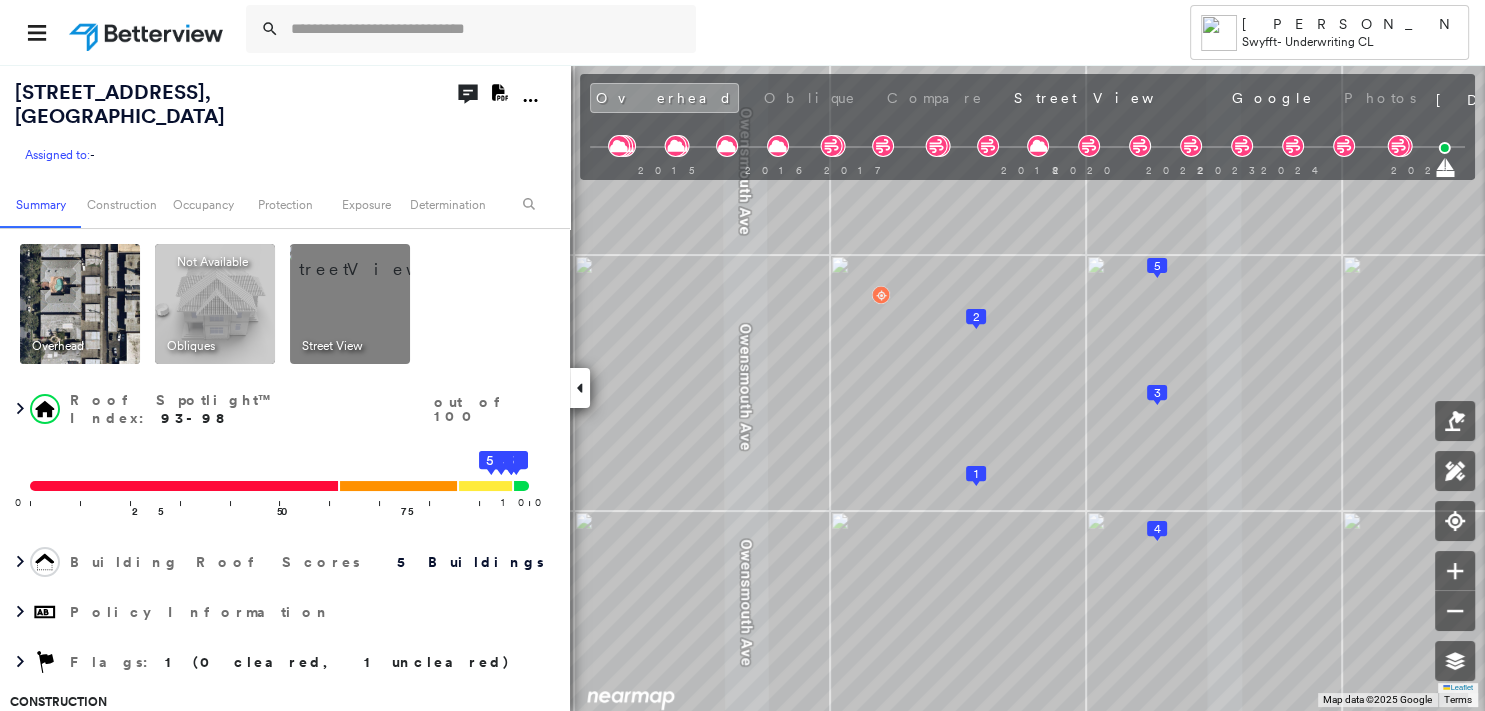 click 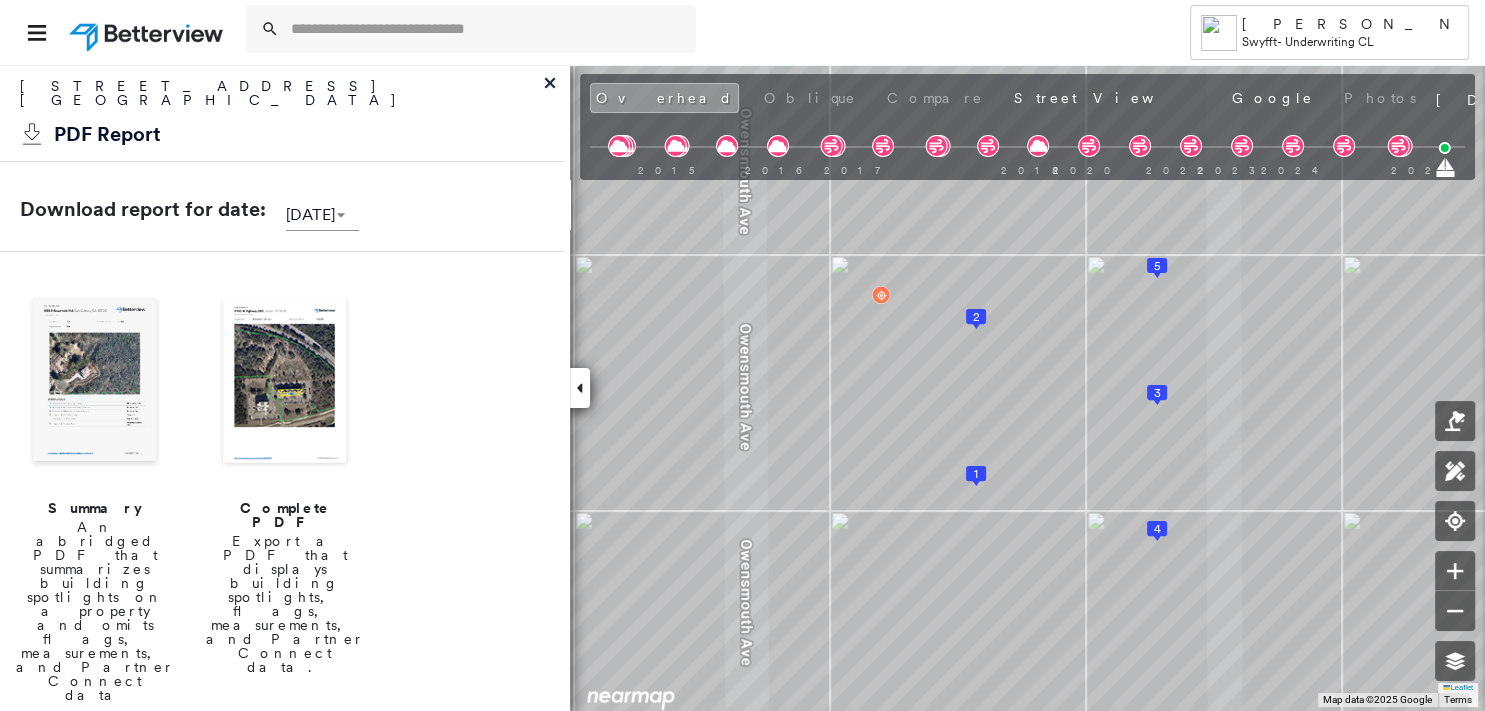 click at bounding box center (95, 382) 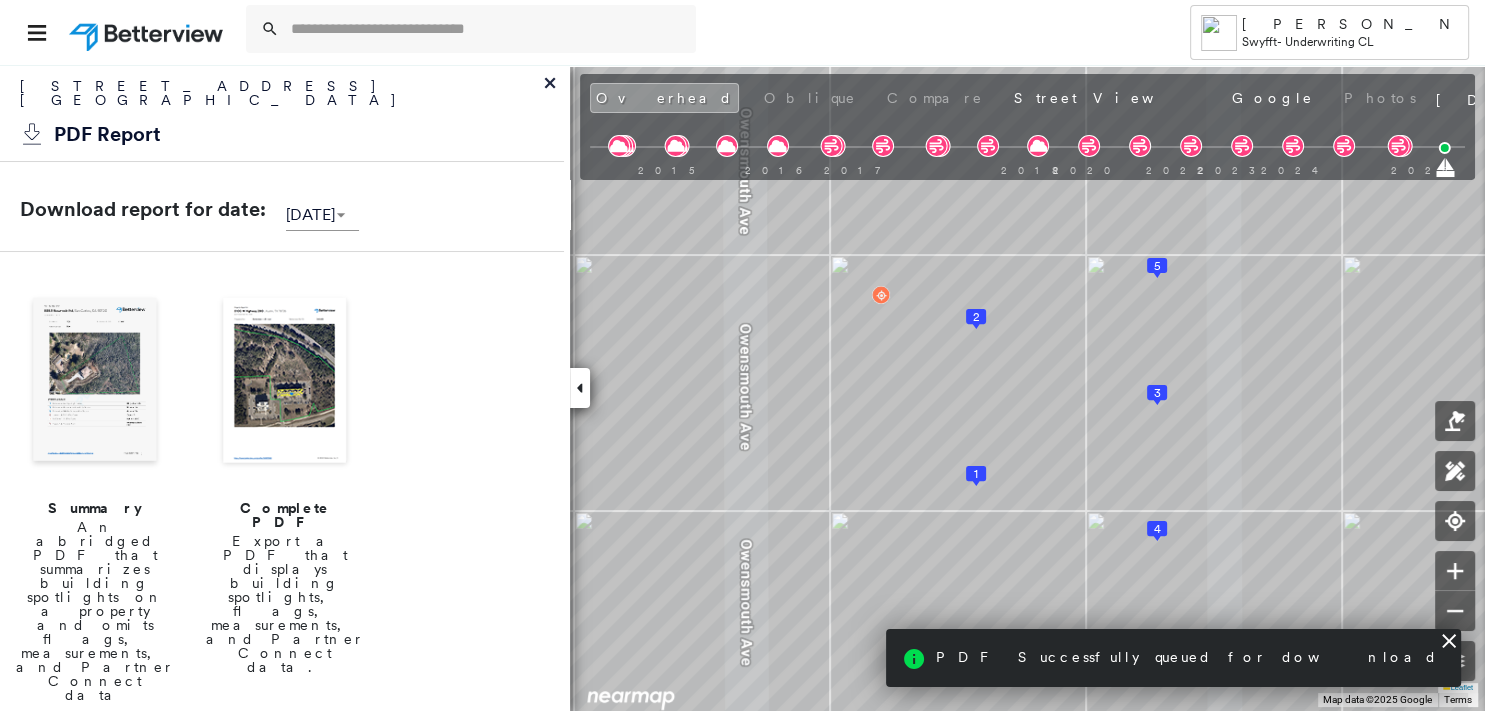 click at bounding box center [95, 382] 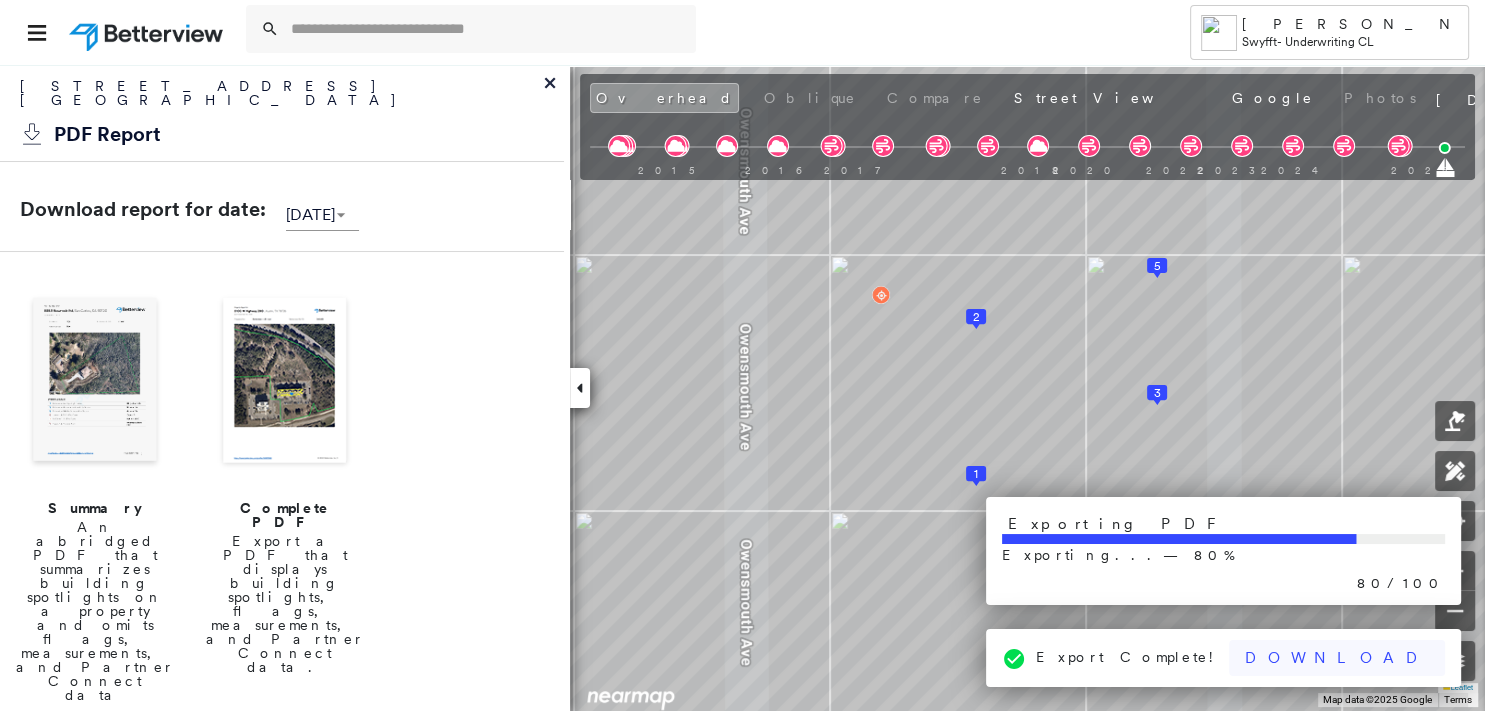 click on "Download" at bounding box center [1337, 658] 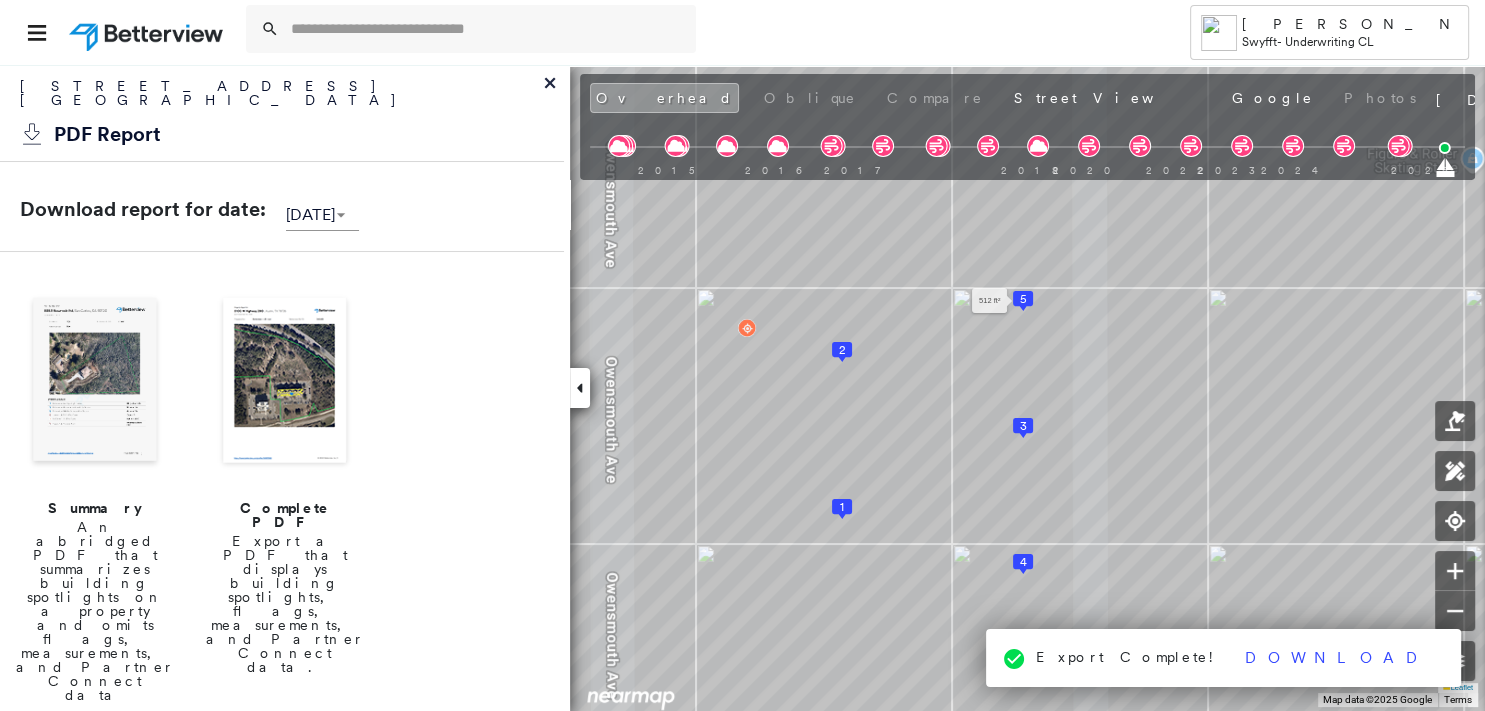 click on "5" at bounding box center [1023, 299] 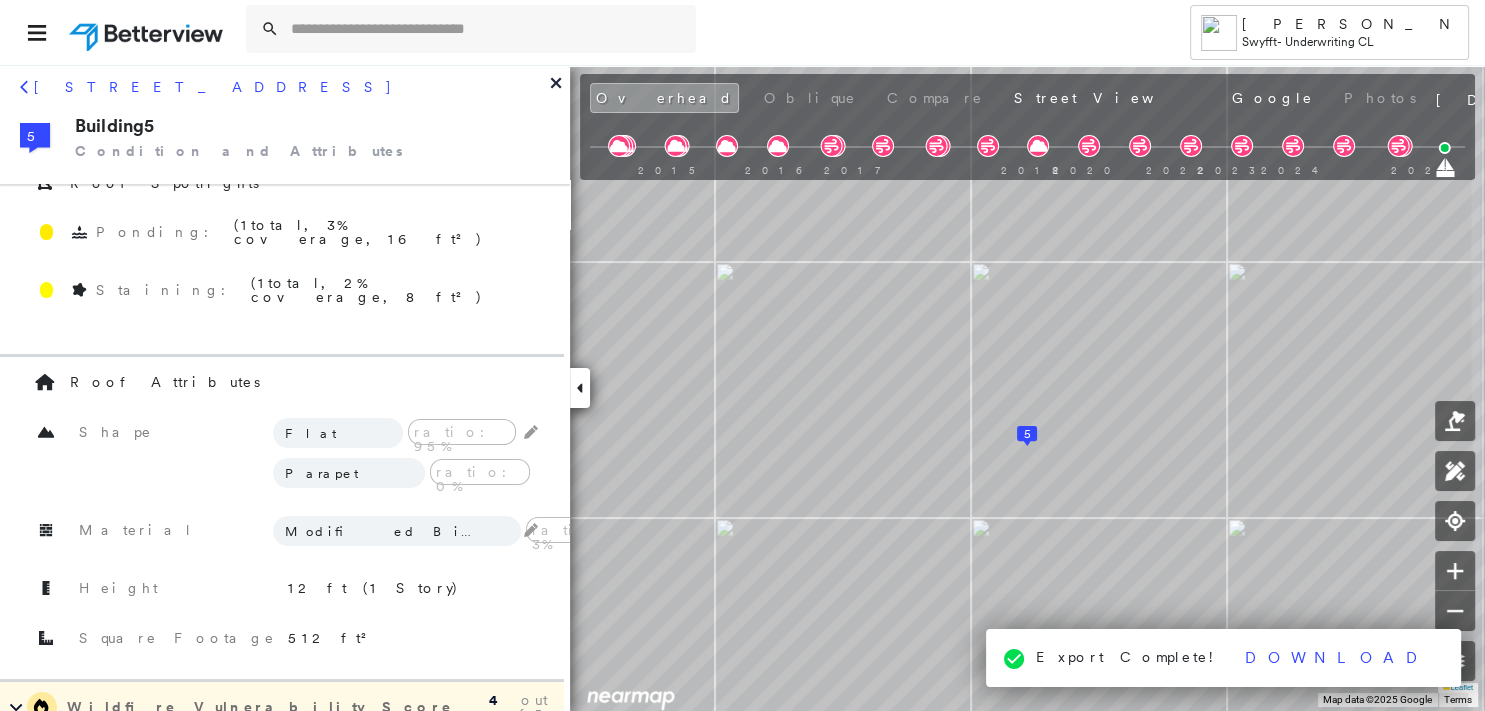 scroll, scrollTop: 98, scrollLeft: 0, axis: vertical 